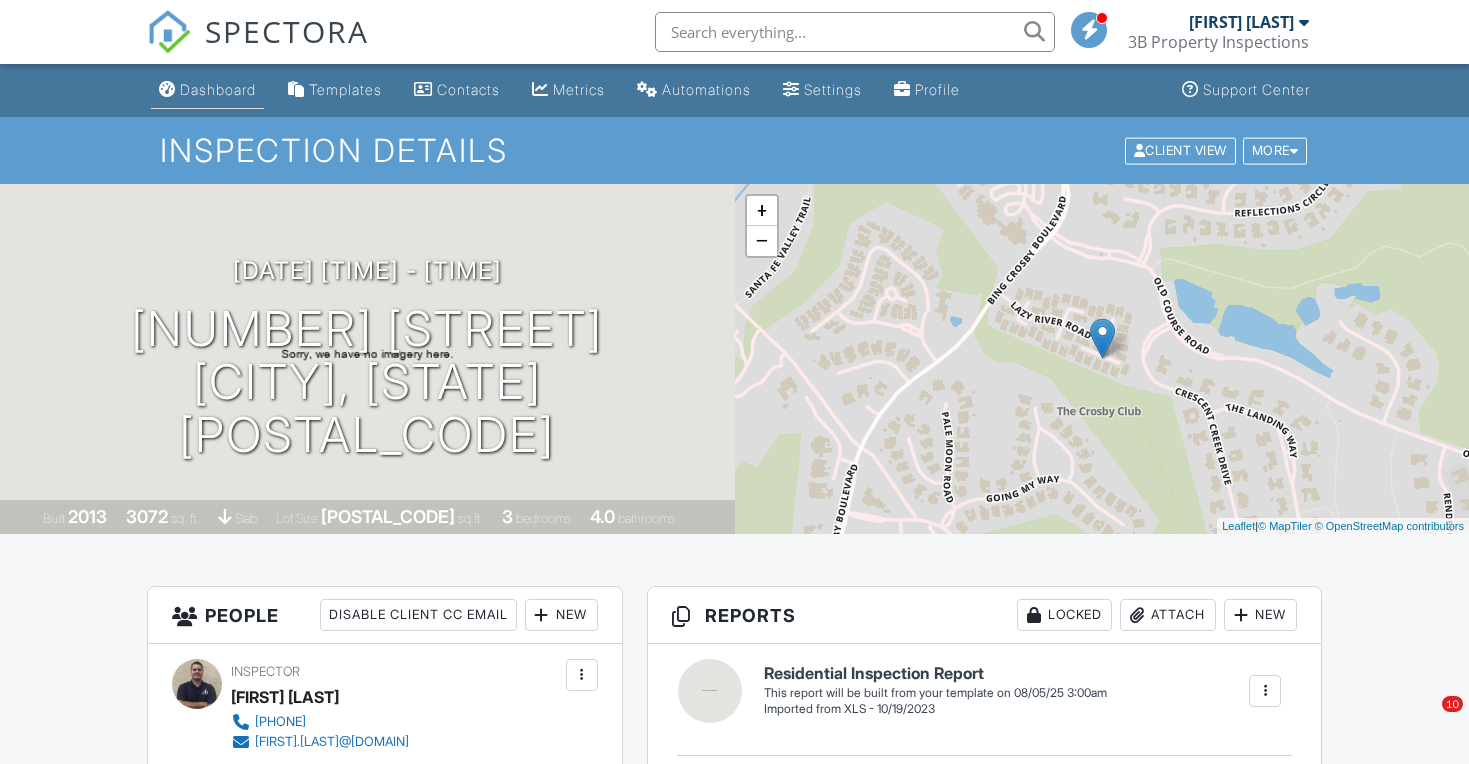 scroll, scrollTop: 0, scrollLeft: 0, axis: both 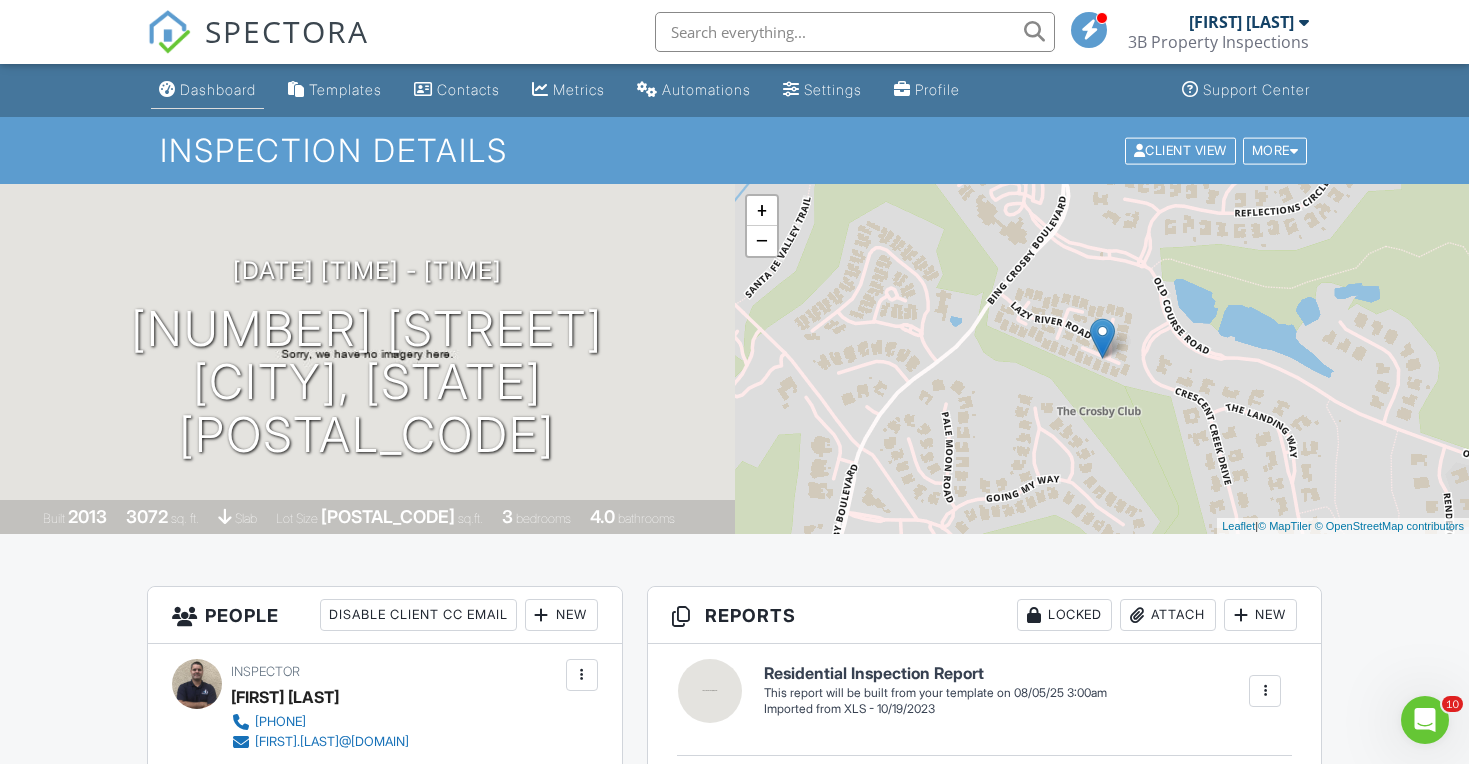 click on "Dashboard" at bounding box center (207, 90) 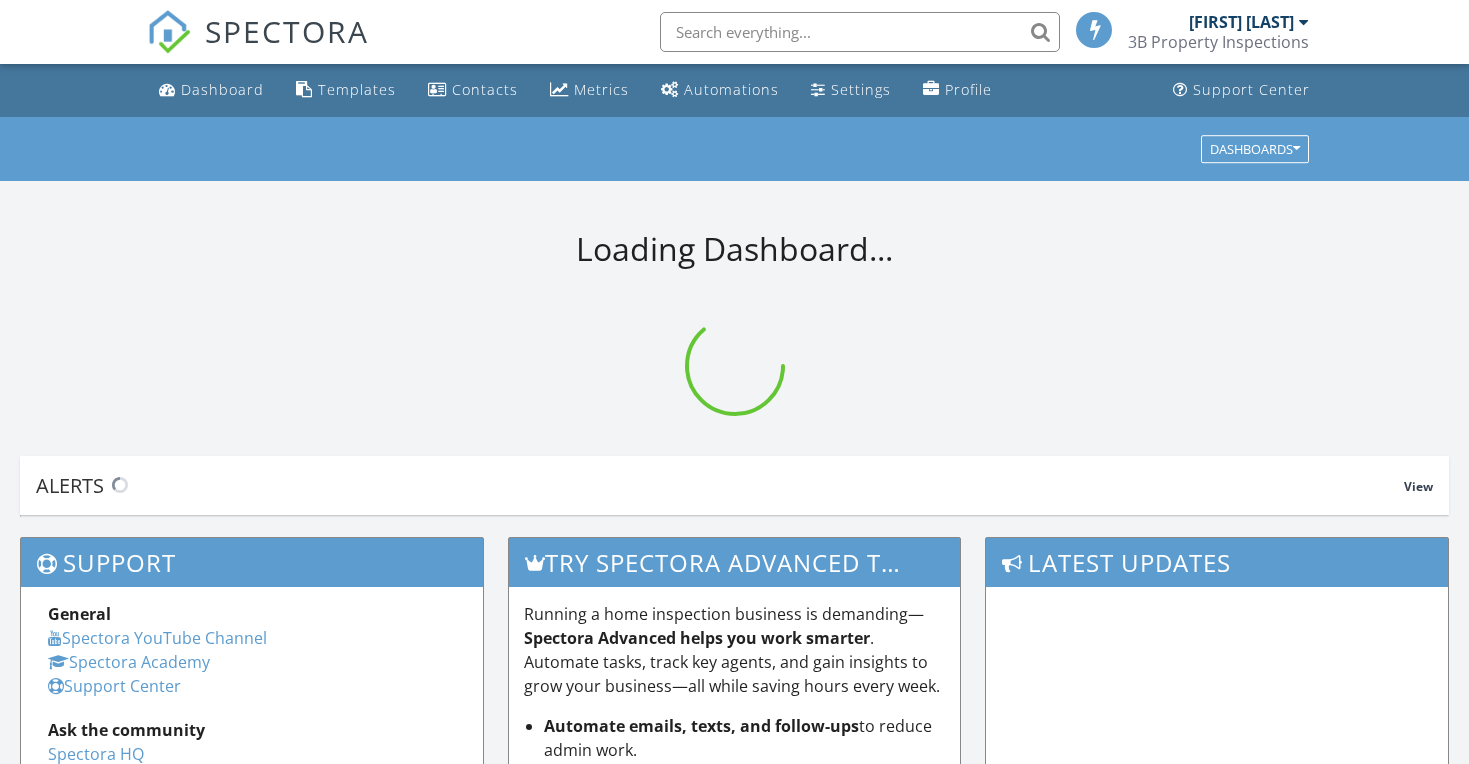 scroll, scrollTop: 0, scrollLeft: 0, axis: both 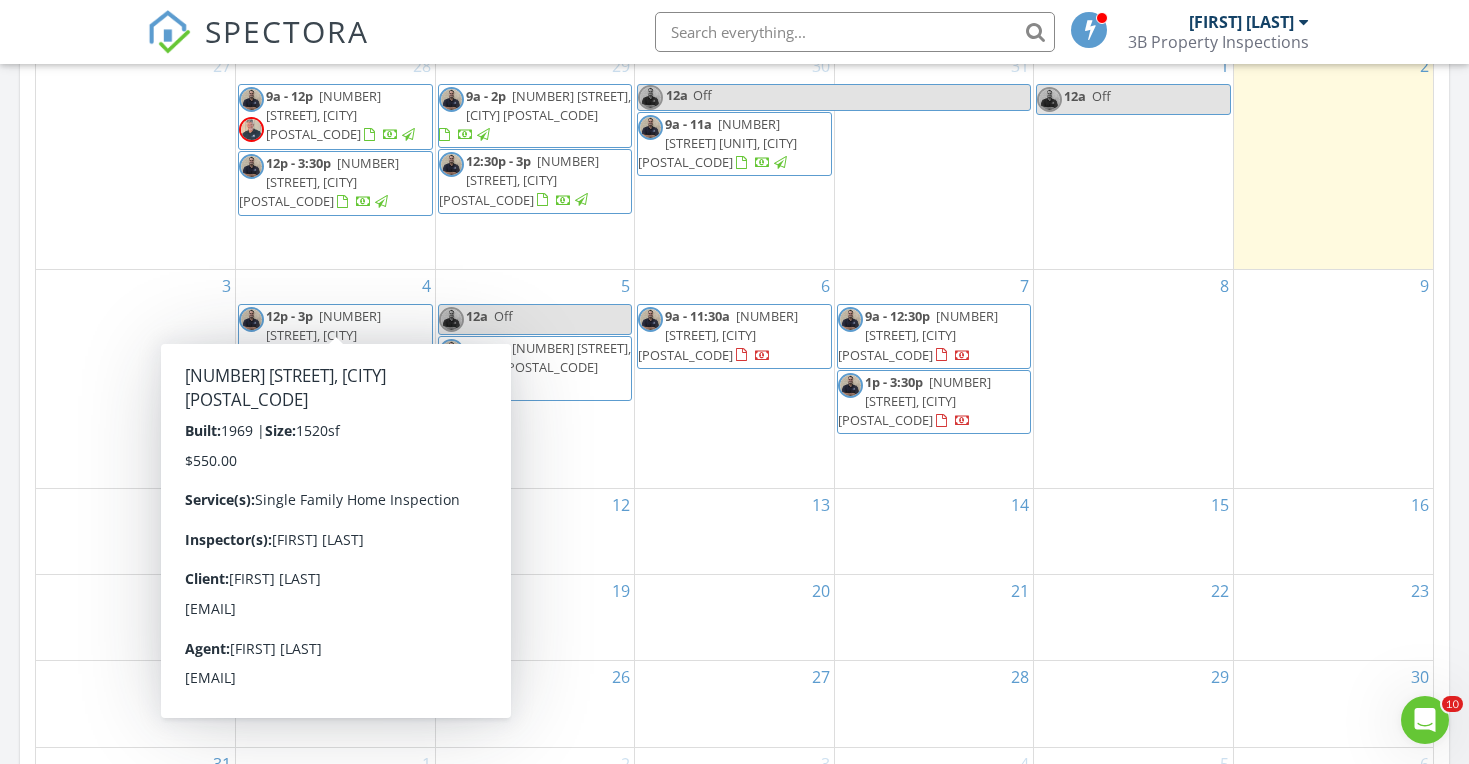 click on "13" at bounding box center (734, 531) 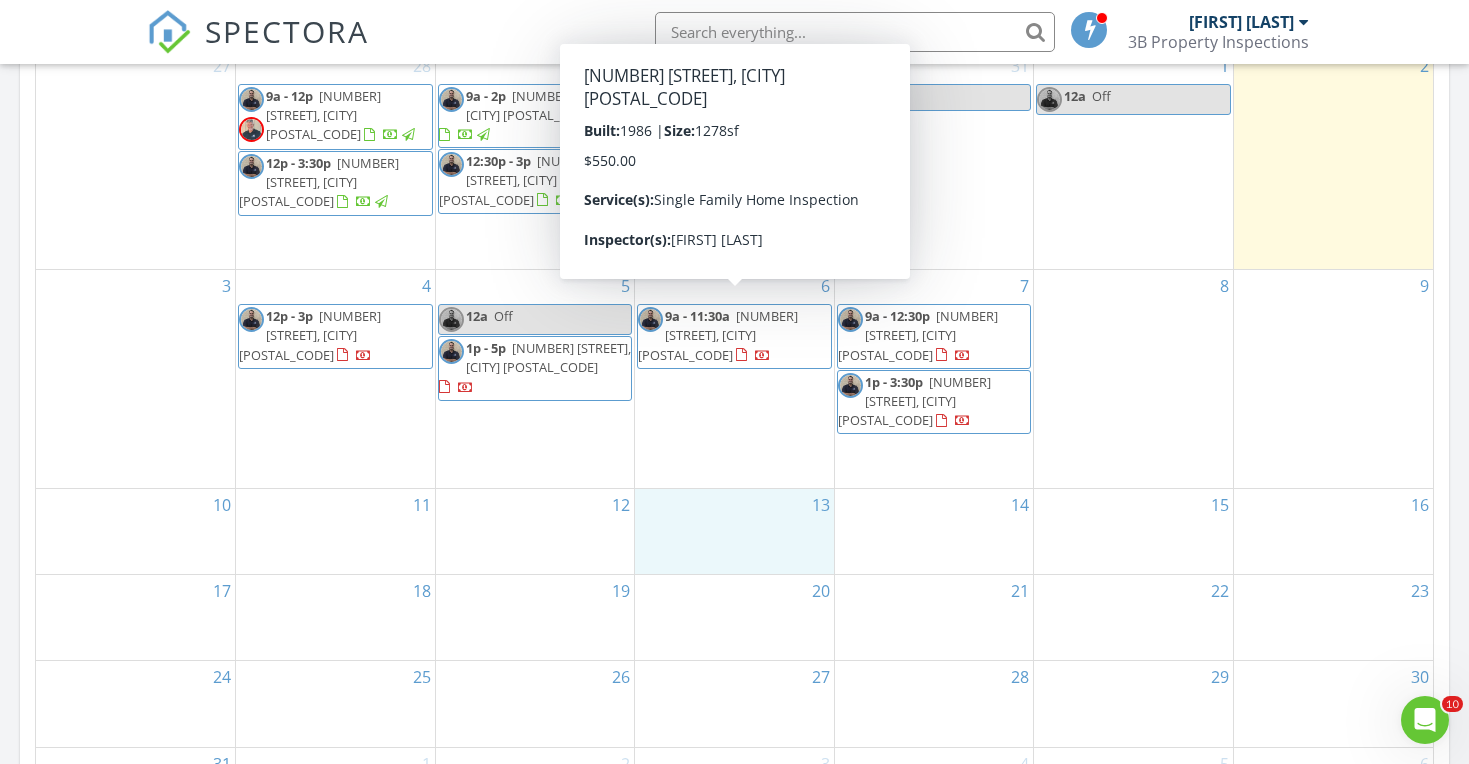 click on "7417 Linden Terrace, Carlsbad 92011" at bounding box center (718, 335) 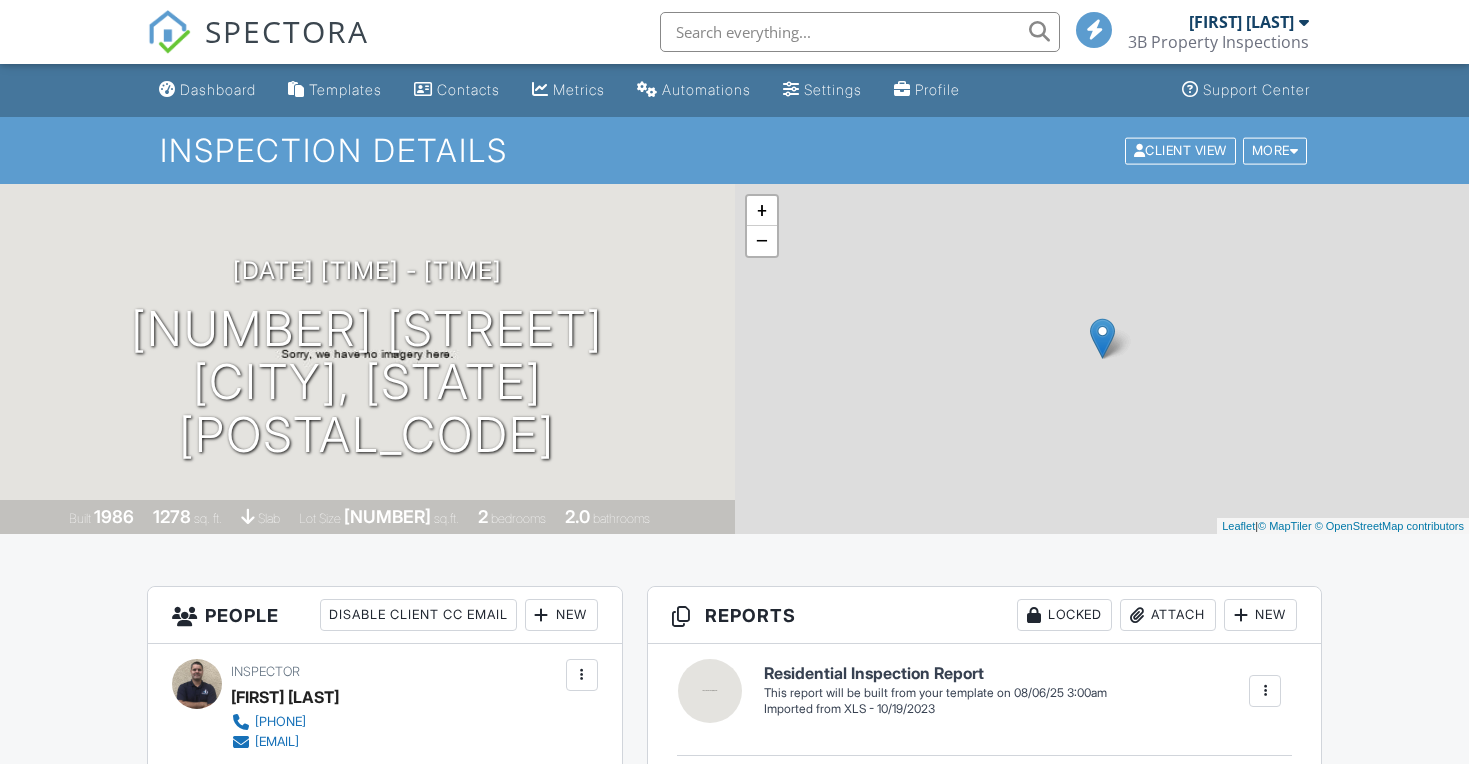 scroll, scrollTop: 0, scrollLeft: 0, axis: both 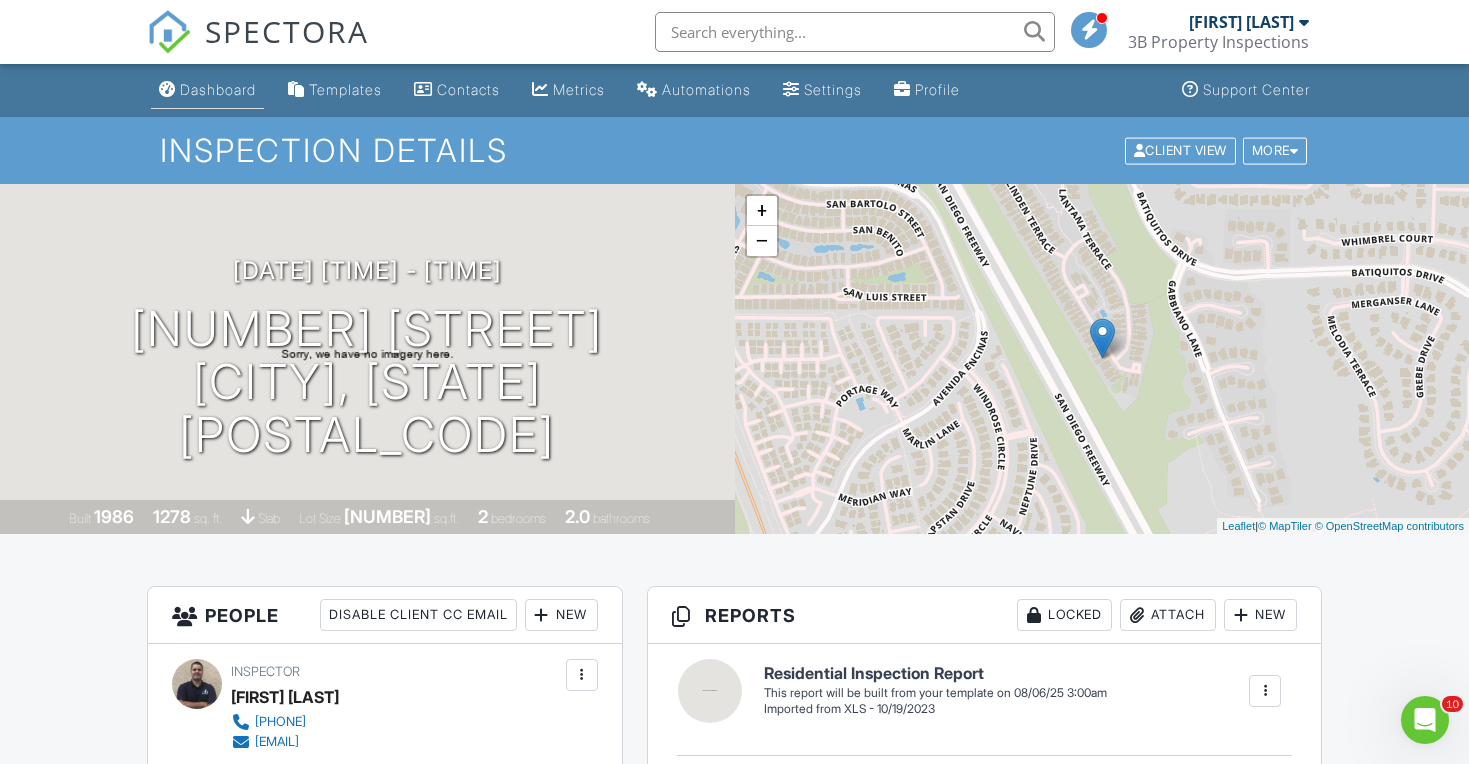click on "Dashboard" at bounding box center [207, 90] 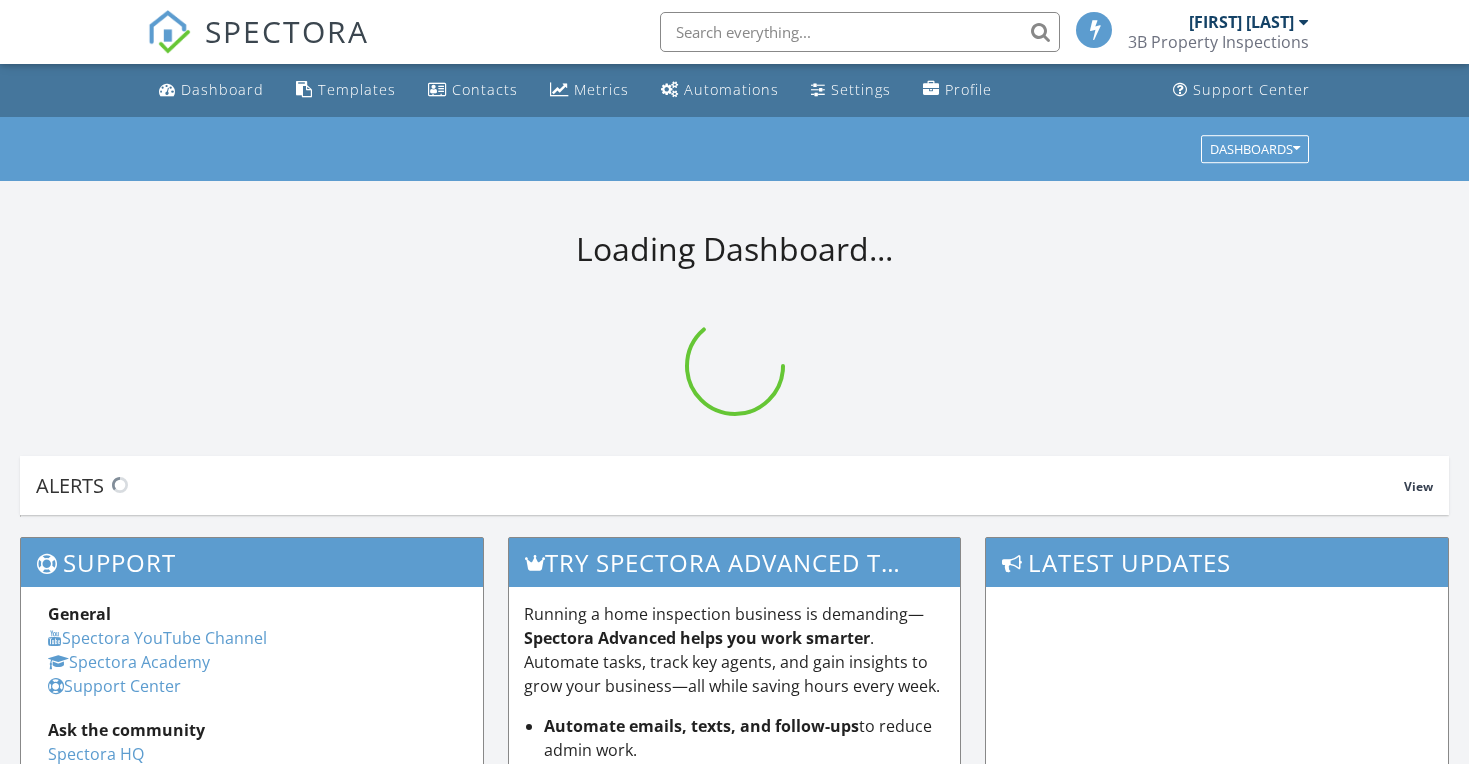scroll, scrollTop: 0, scrollLeft: 0, axis: both 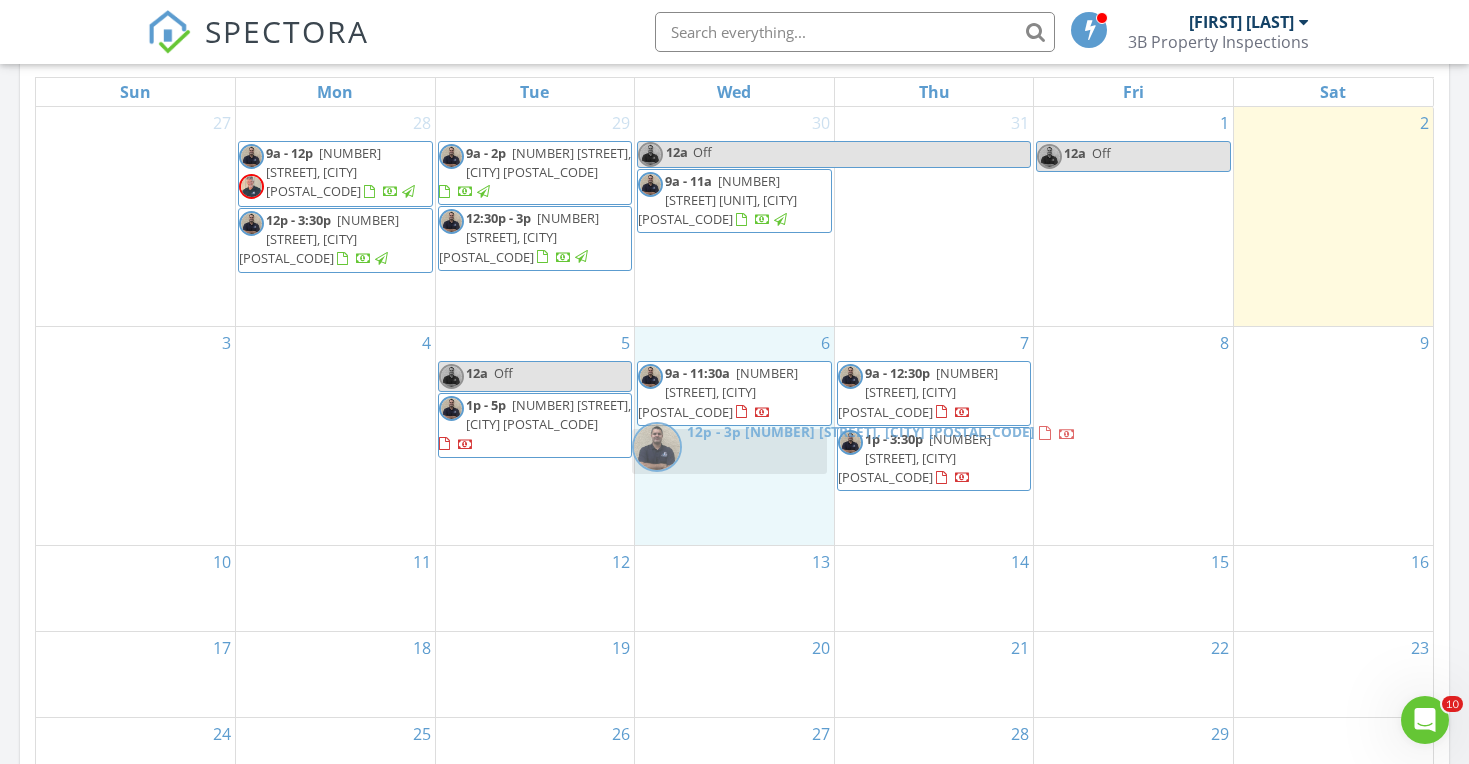 drag, startPoint x: 330, startPoint y: 363, endPoint x: 724, endPoint y: 446, distance: 402.6475 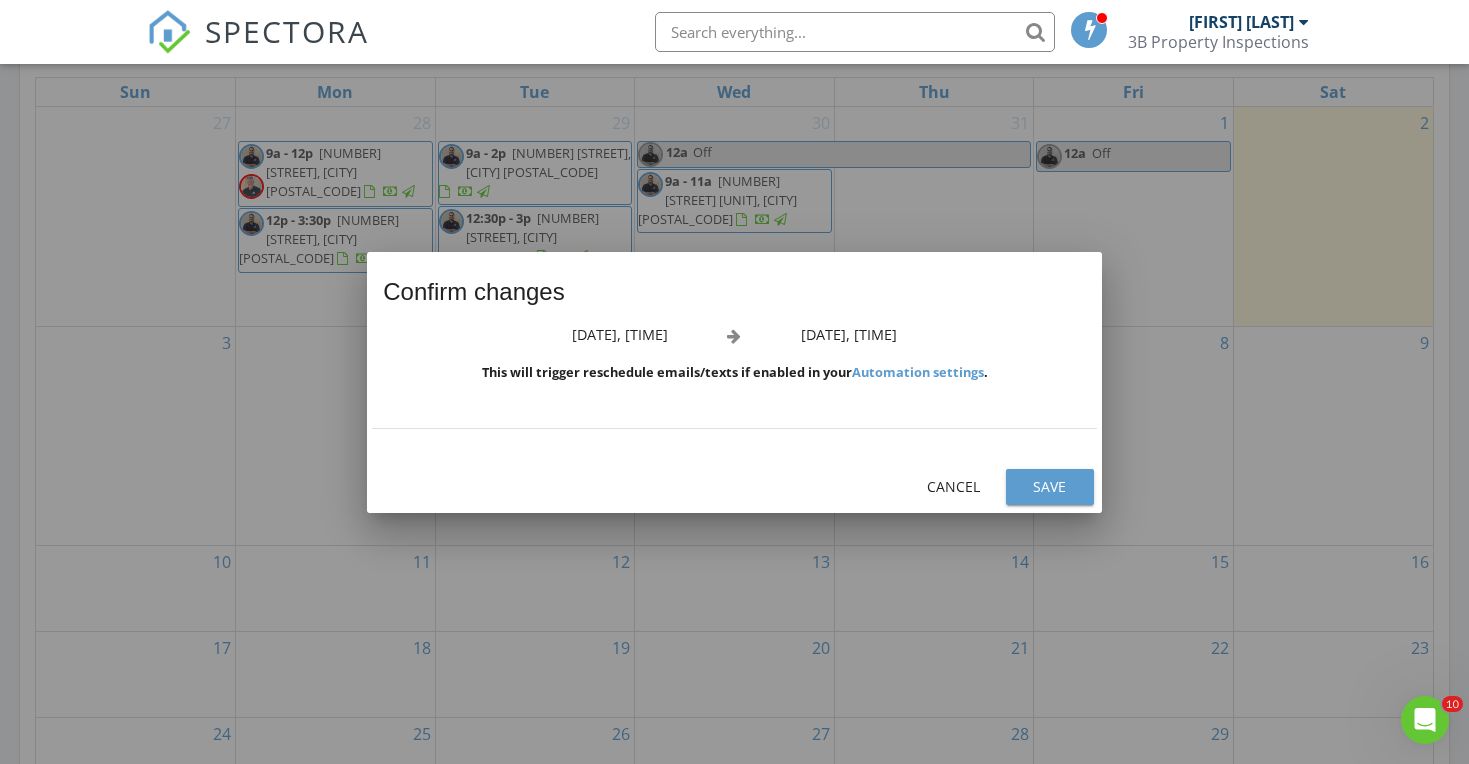 click on "Save" at bounding box center (1050, 486) 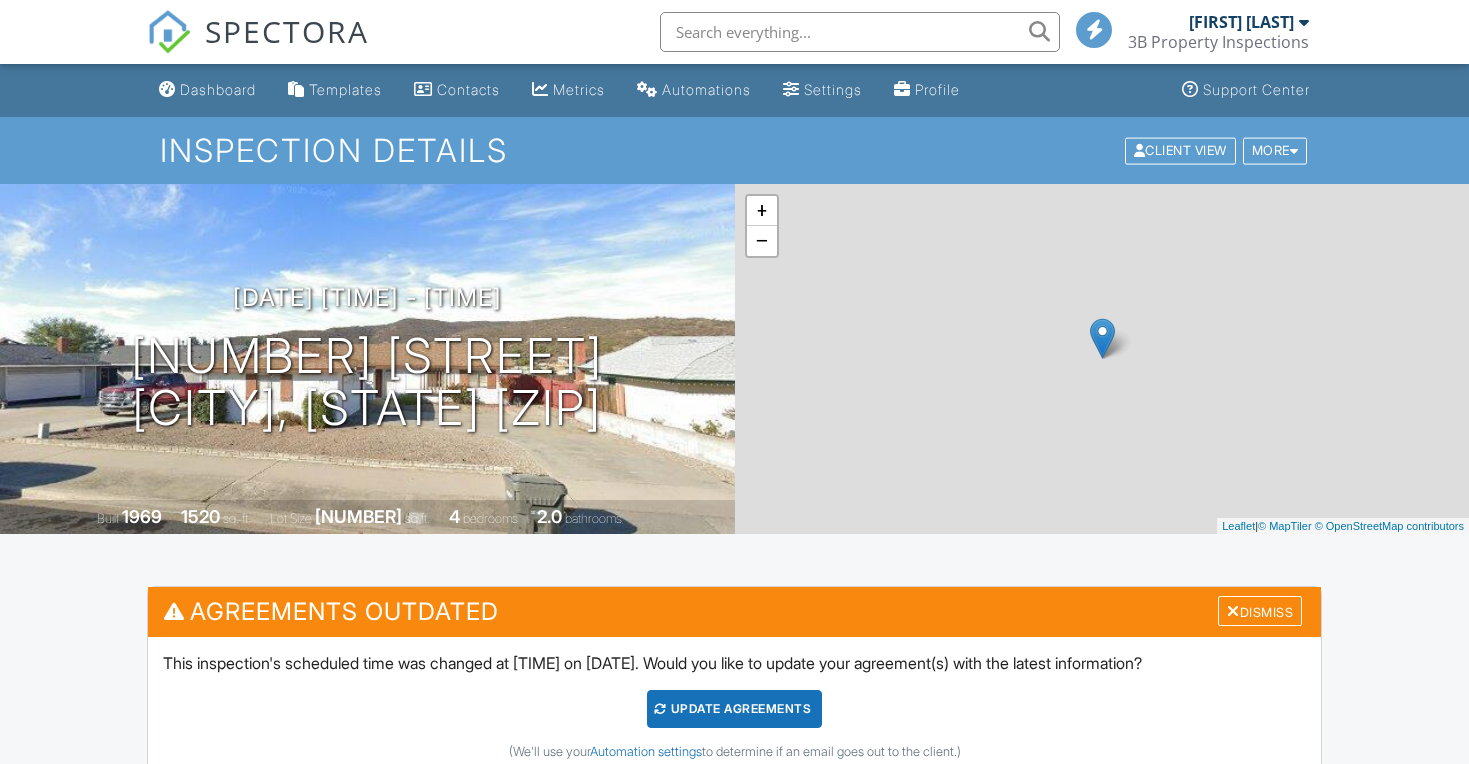 scroll, scrollTop: 0, scrollLeft: 0, axis: both 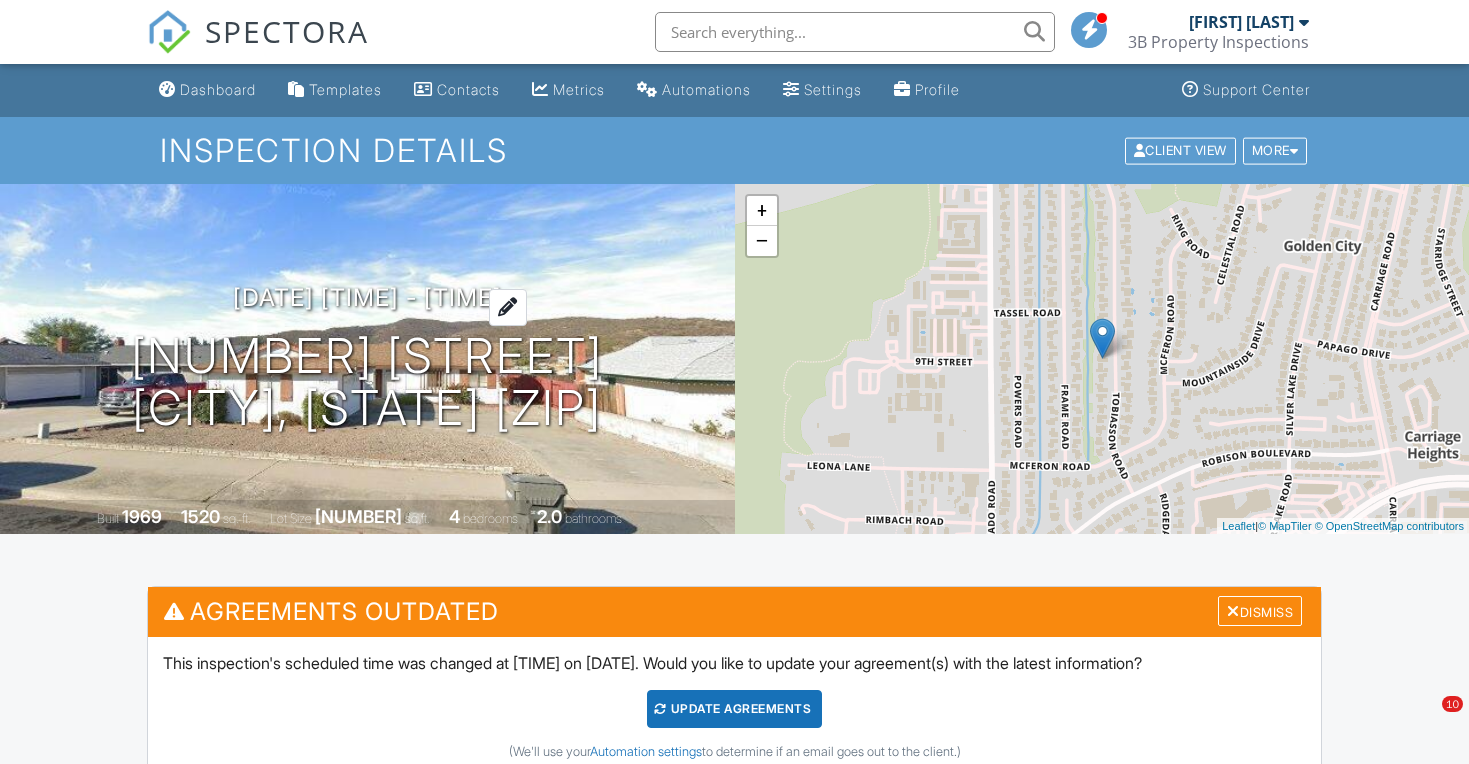 click on "08/06/2025 12:00 pm
- 3:00 pm" at bounding box center (367, 297) 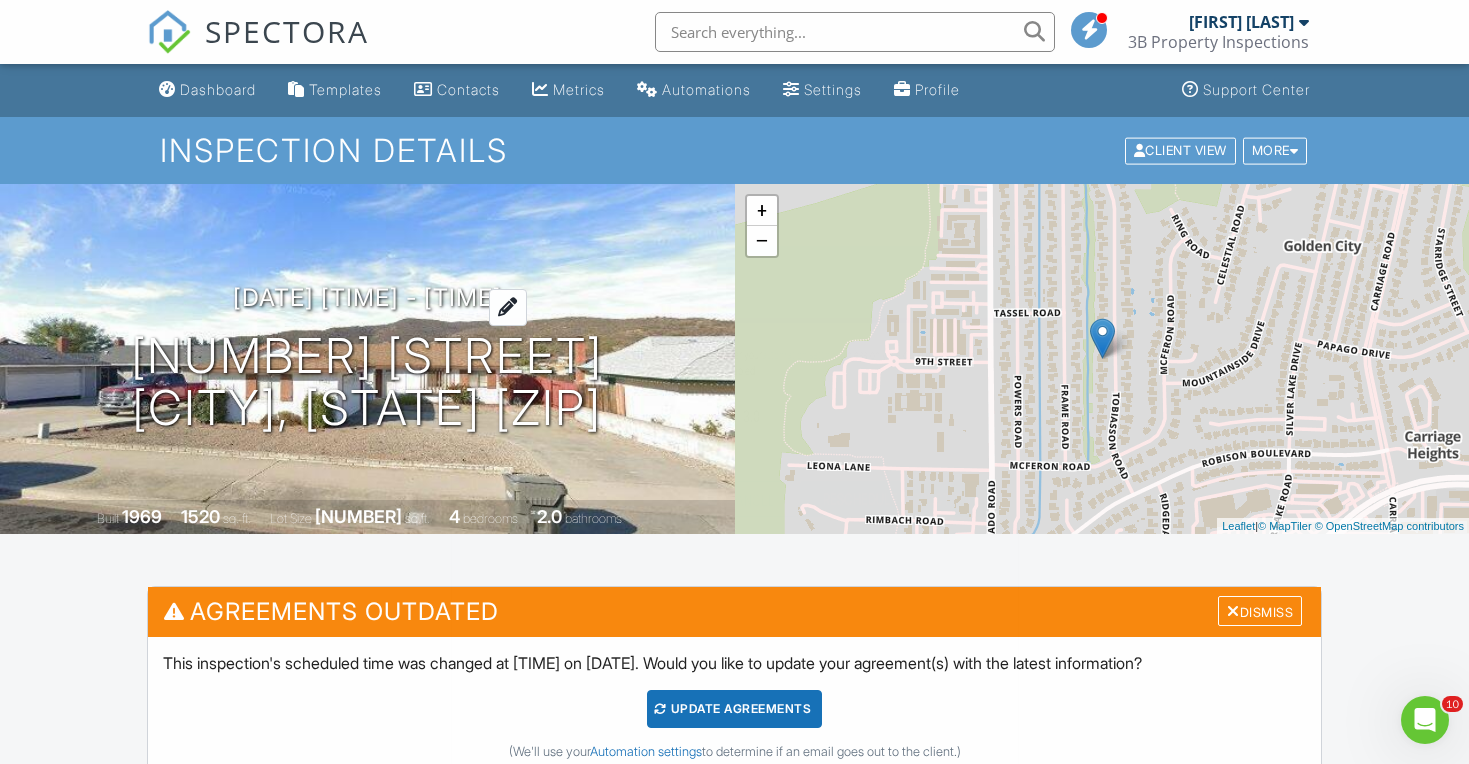 scroll, scrollTop: 0, scrollLeft: 0, axis: both 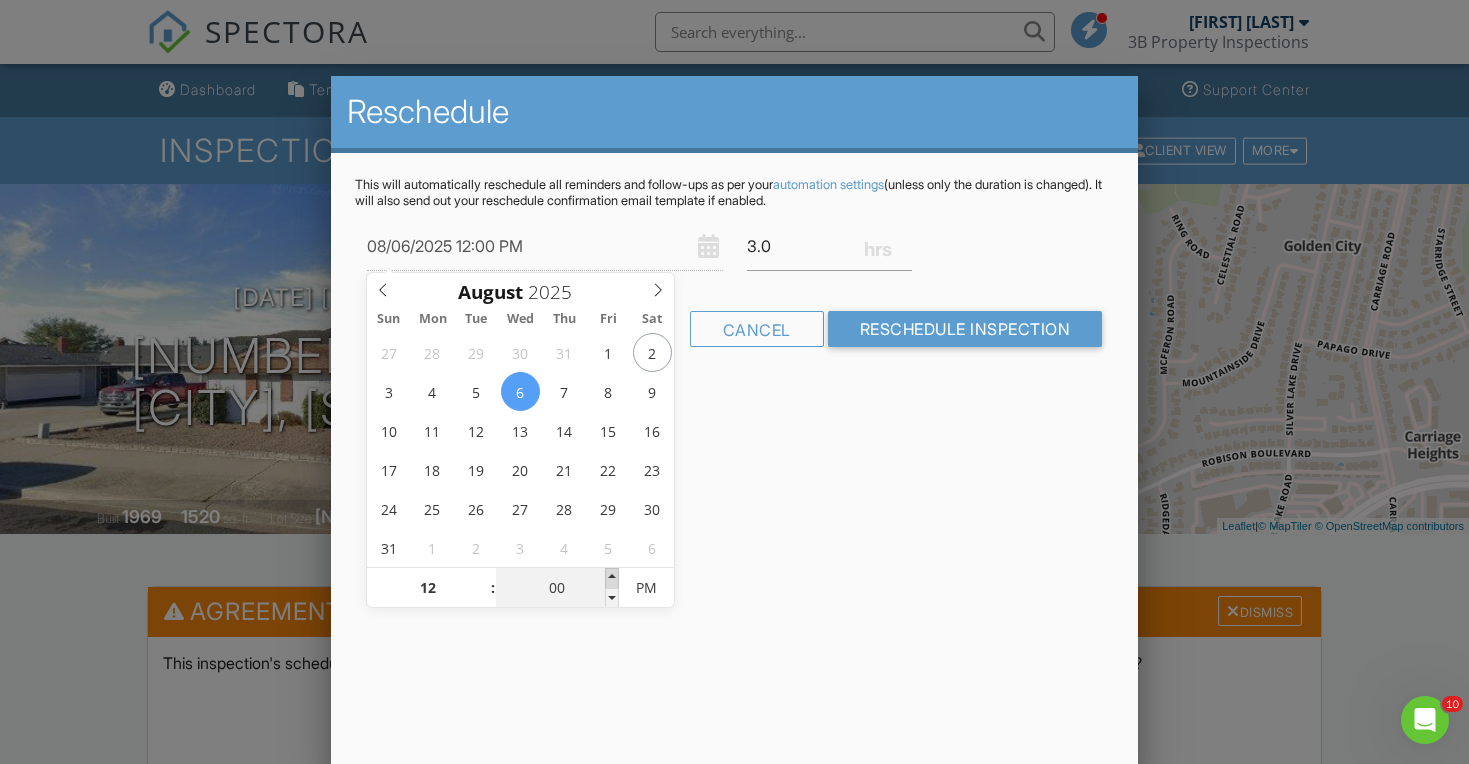 type on "08/06/2025 12:05 PM" 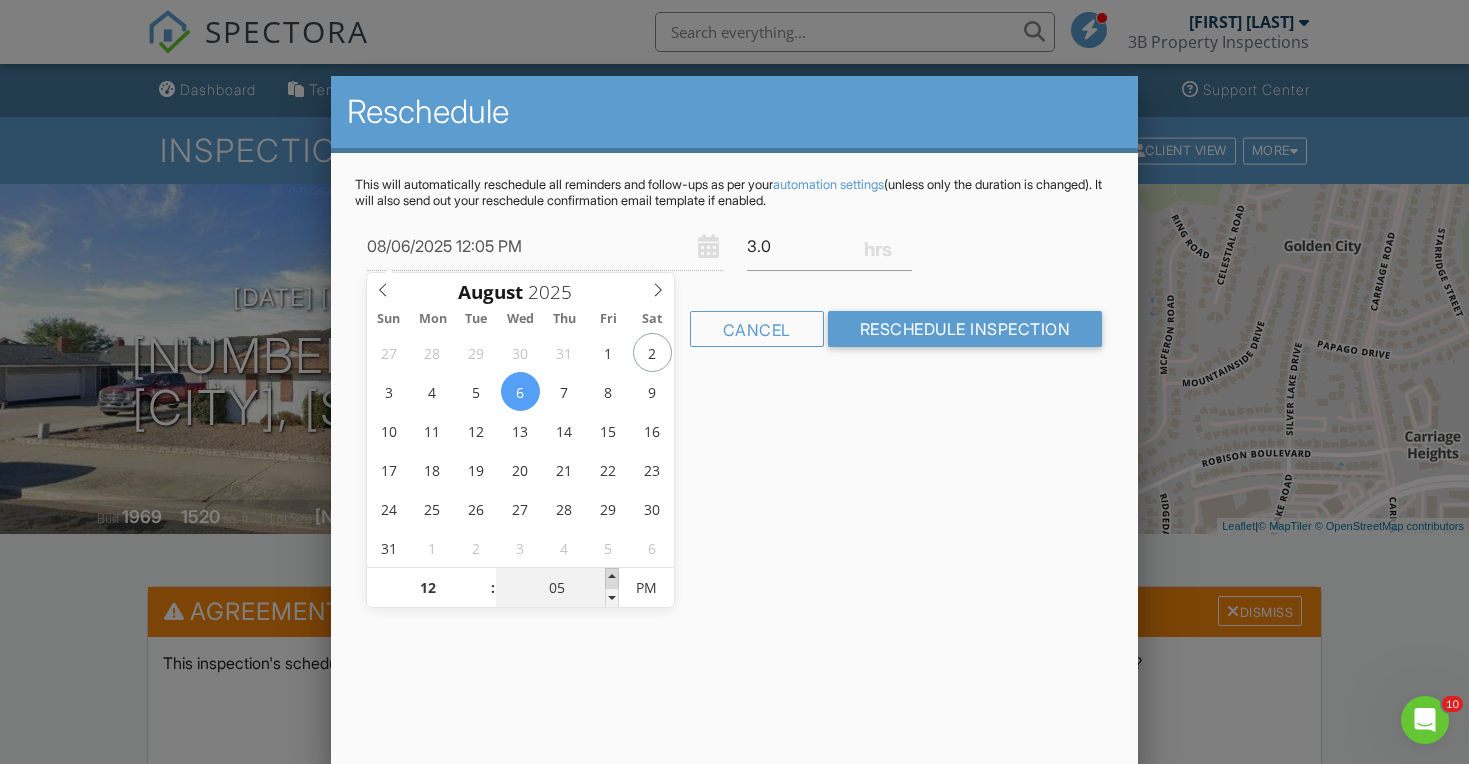 click at bounding box center [612, 578] 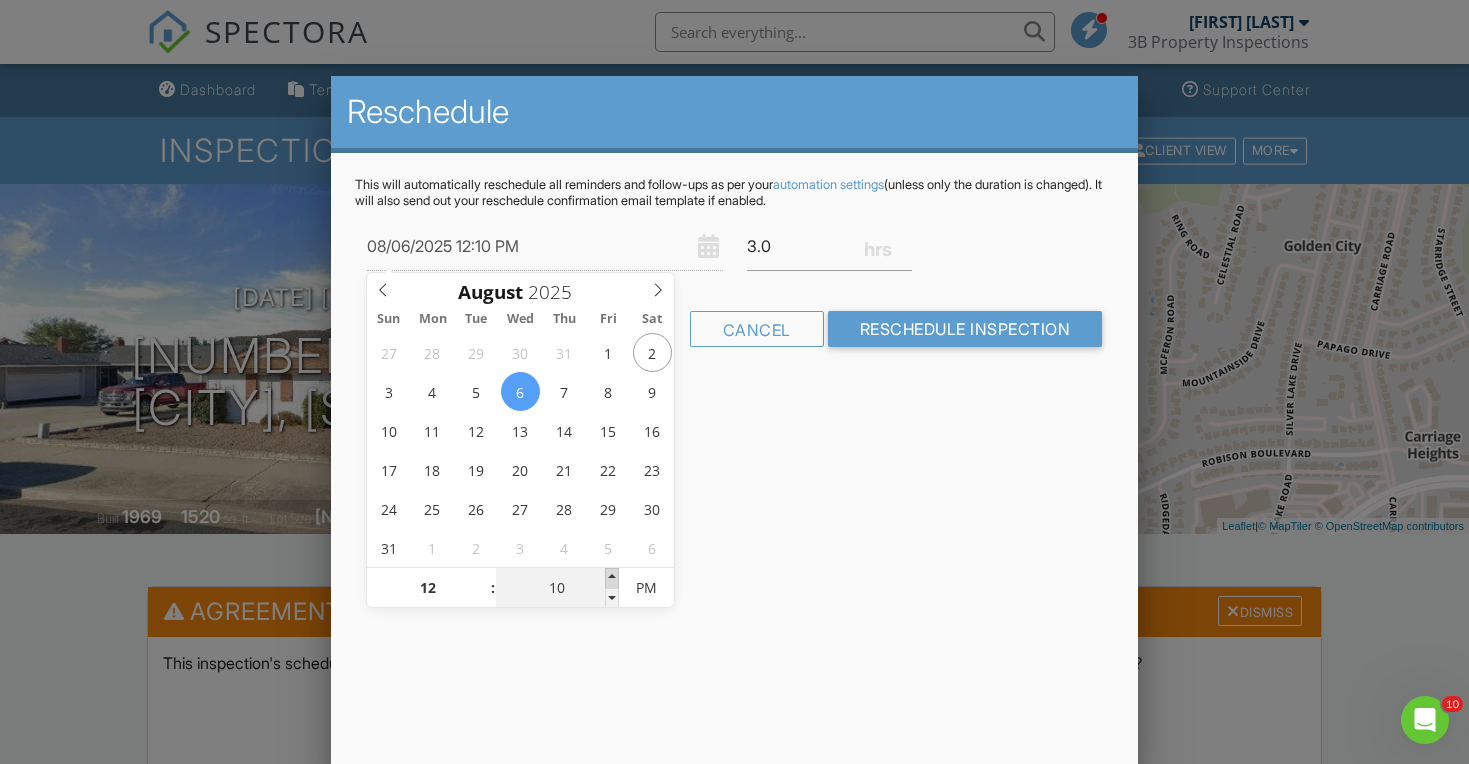 click at bounding box center (612, 578) 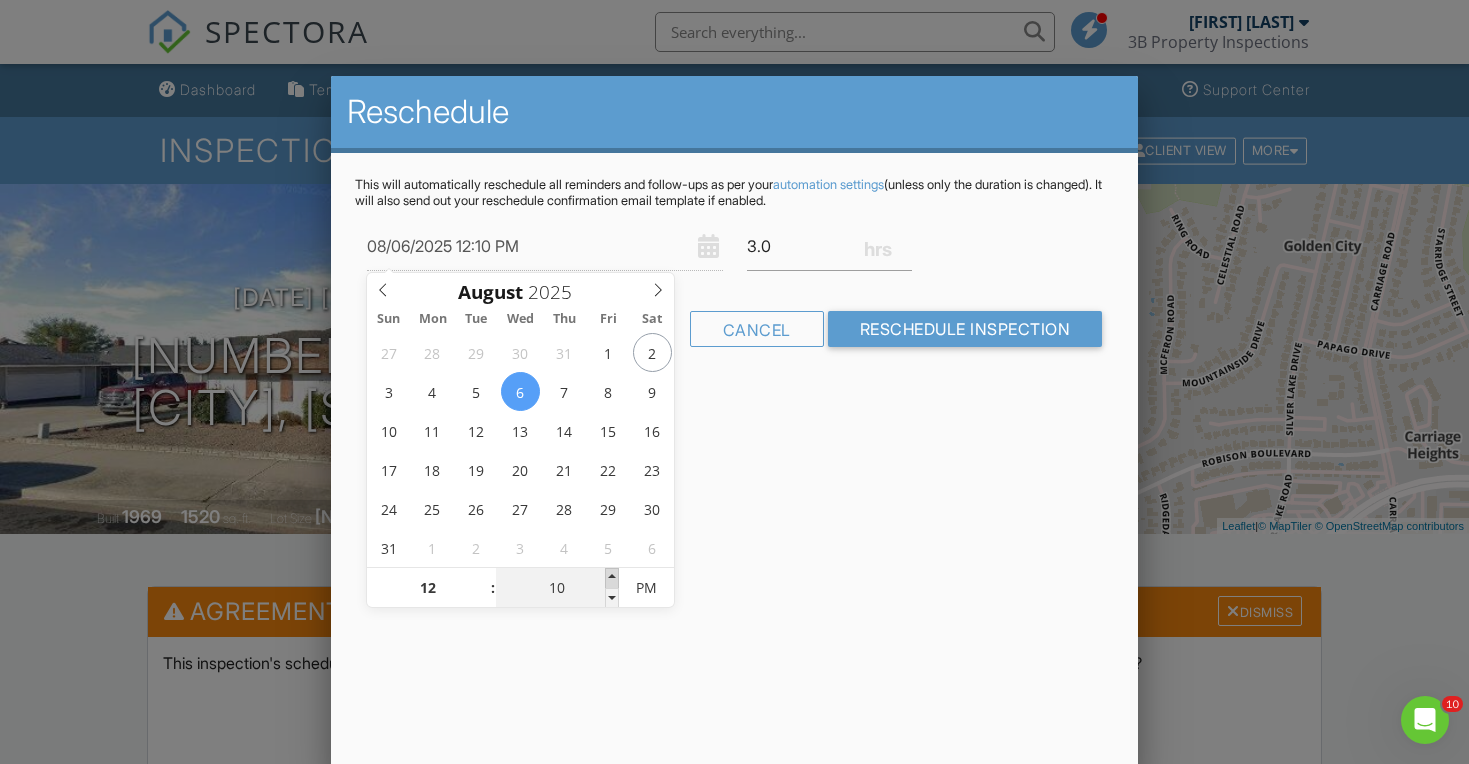 type on "08/06/2025 12:15 PM" 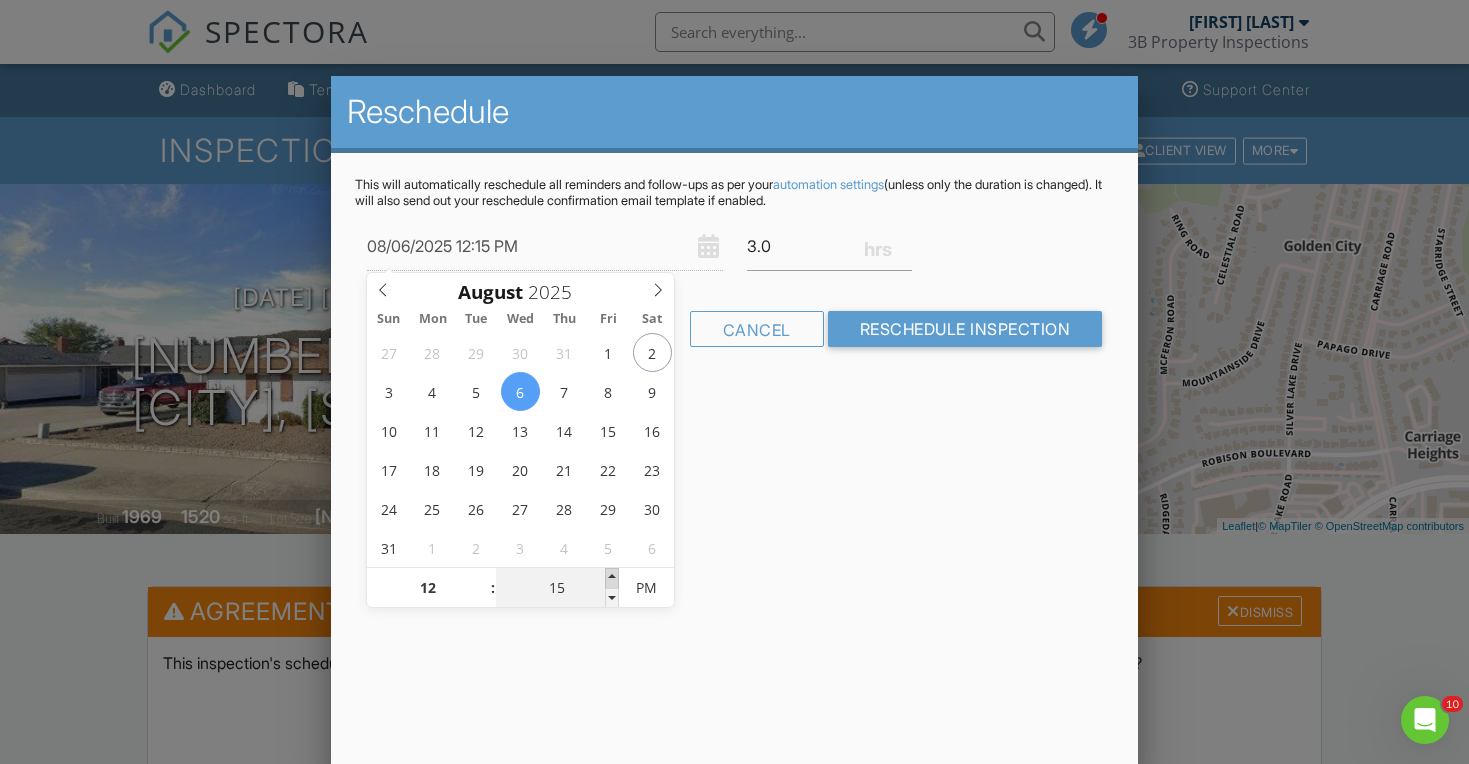 click at bounding box center [612, 578] 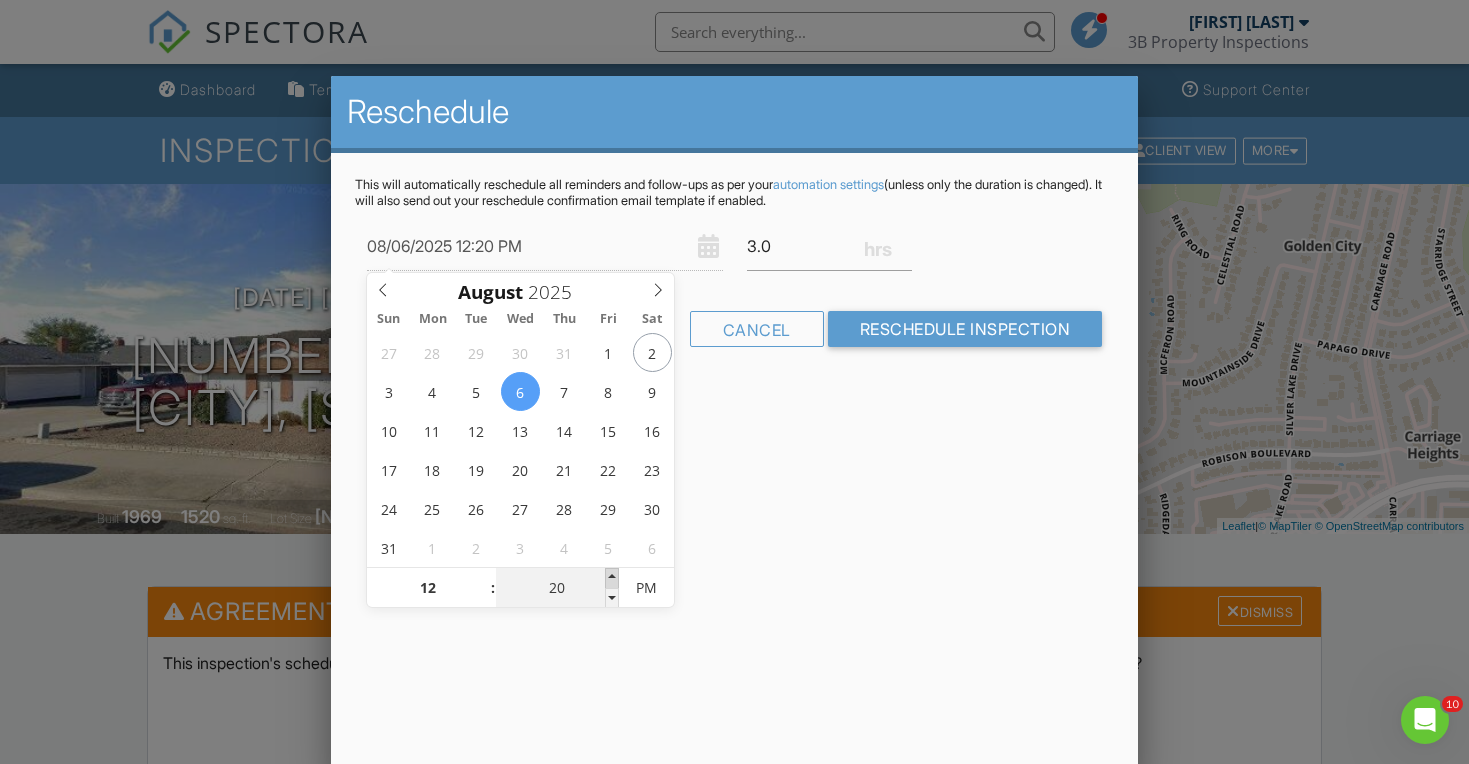 click at bounding box center [612, 578] 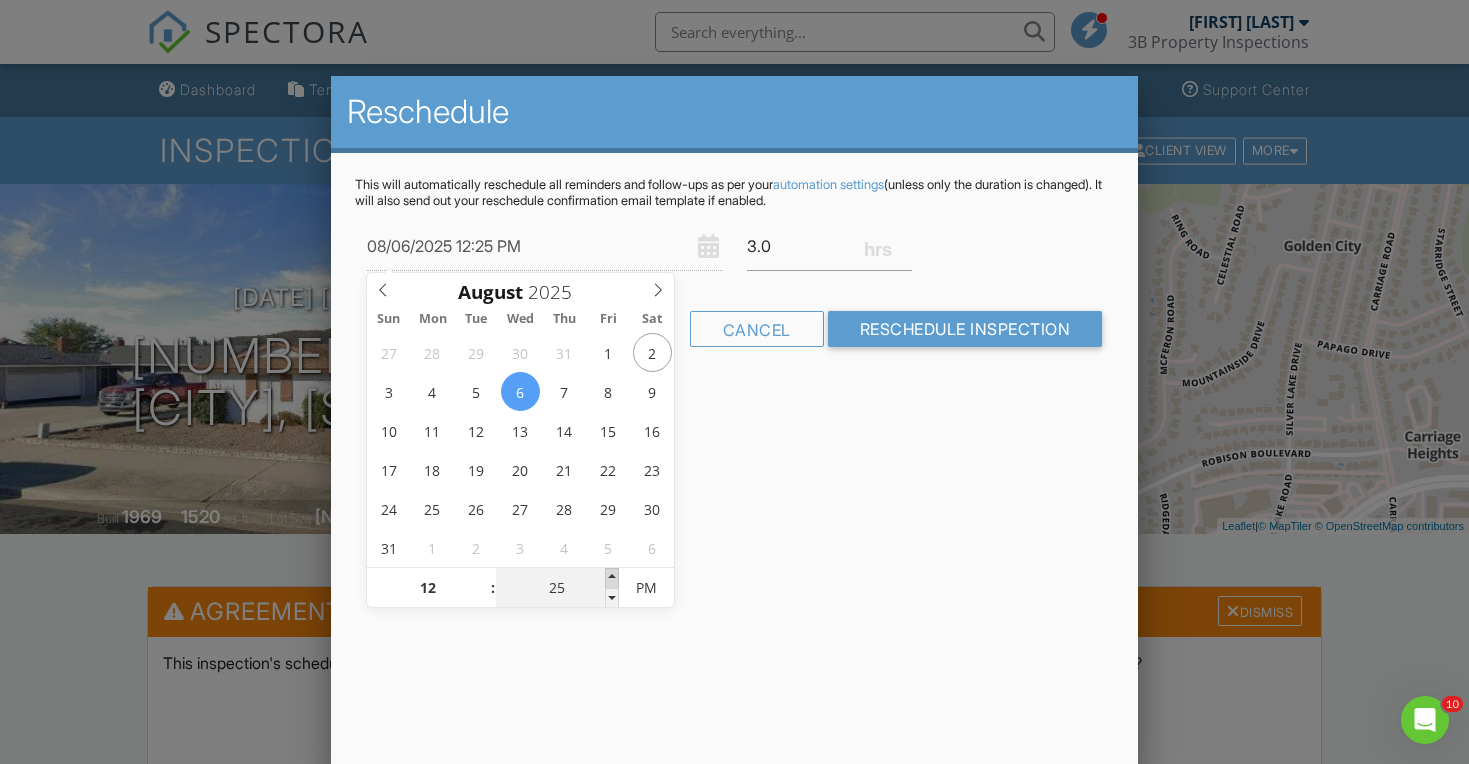 click at bounding box center (612, 578) 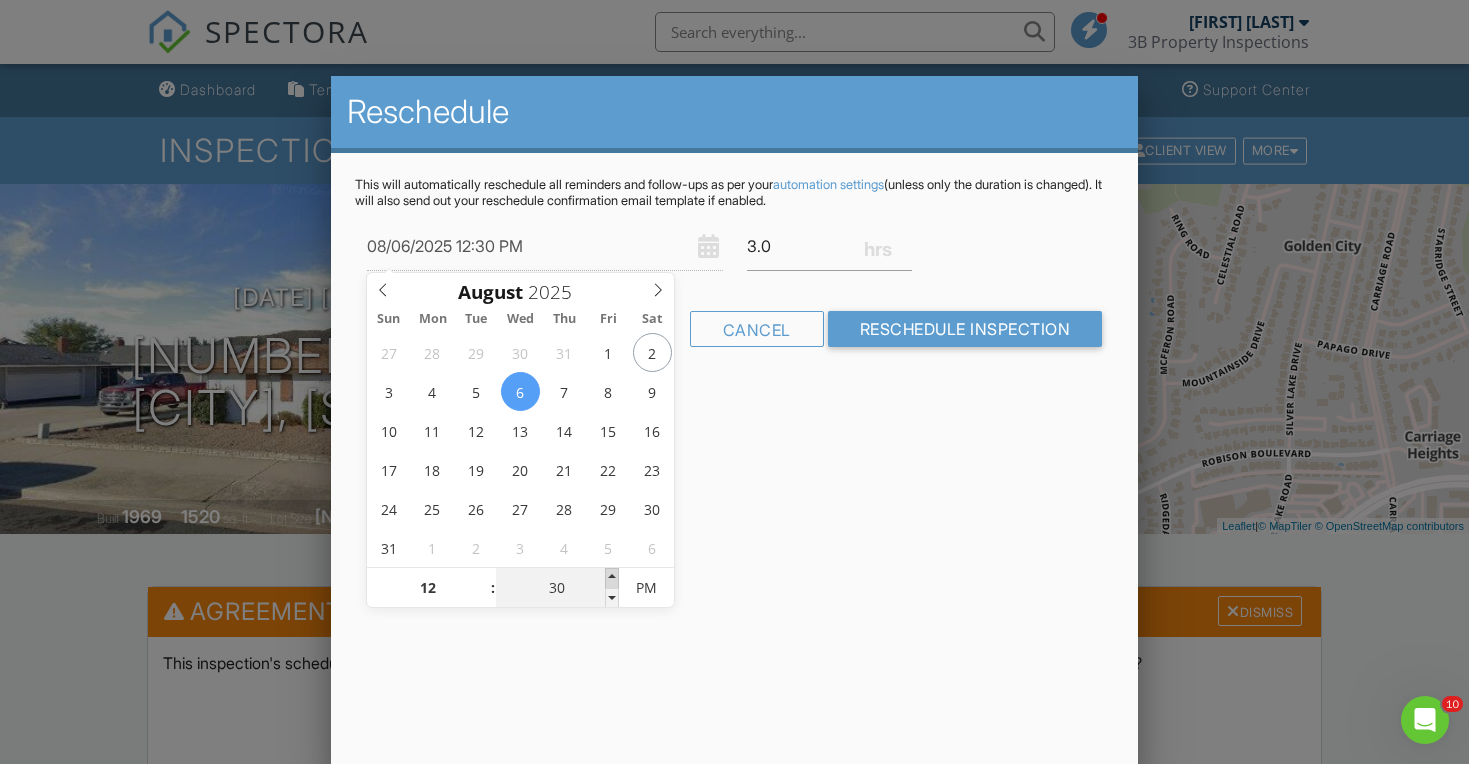 click at bounding box center (612, 578) 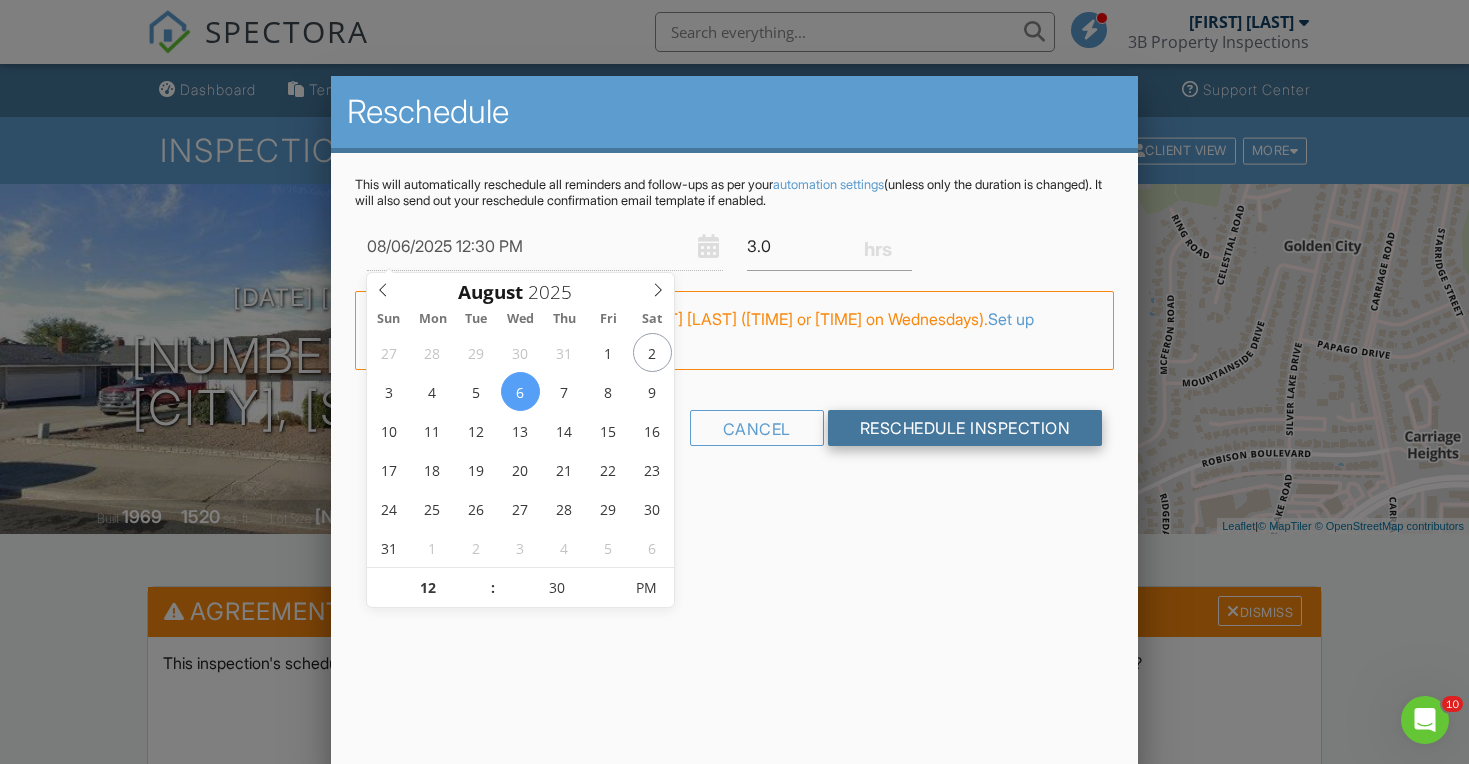 click on "Reschedule Inspection" at bounding box center (965, 428) 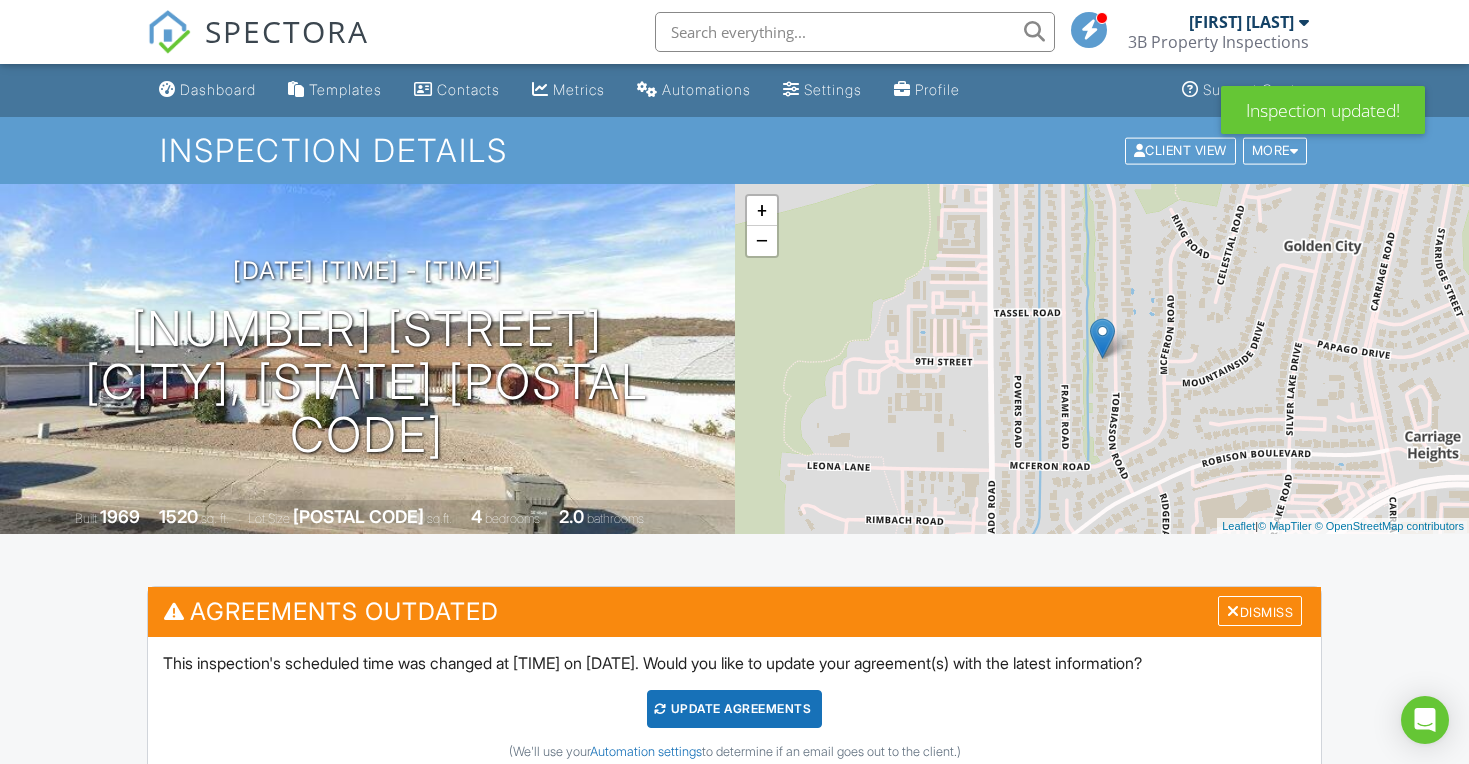 scroll, scrollTop: 0, scrollLeft: 0, axis: both 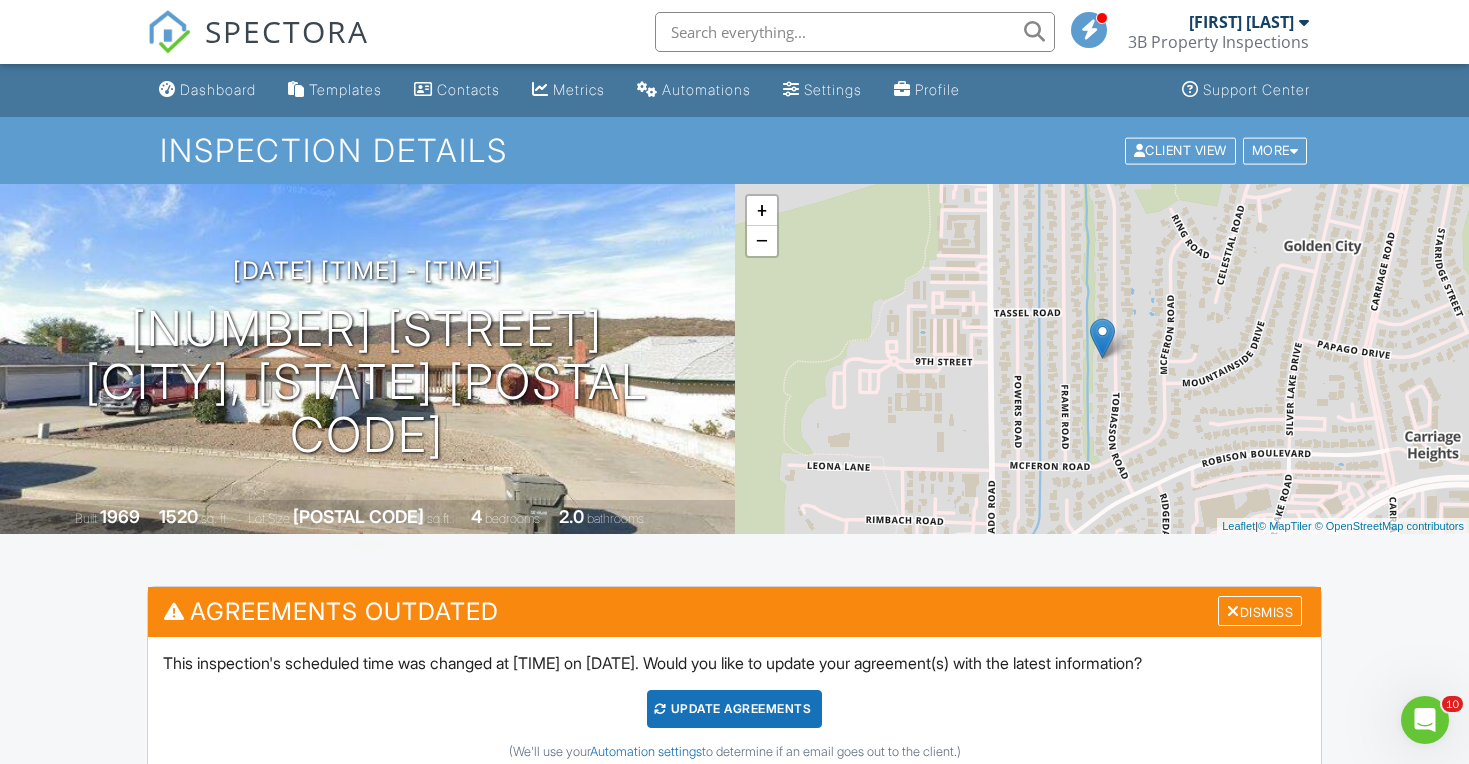 click on "Update Agreements" at bounding box center (734, 709) 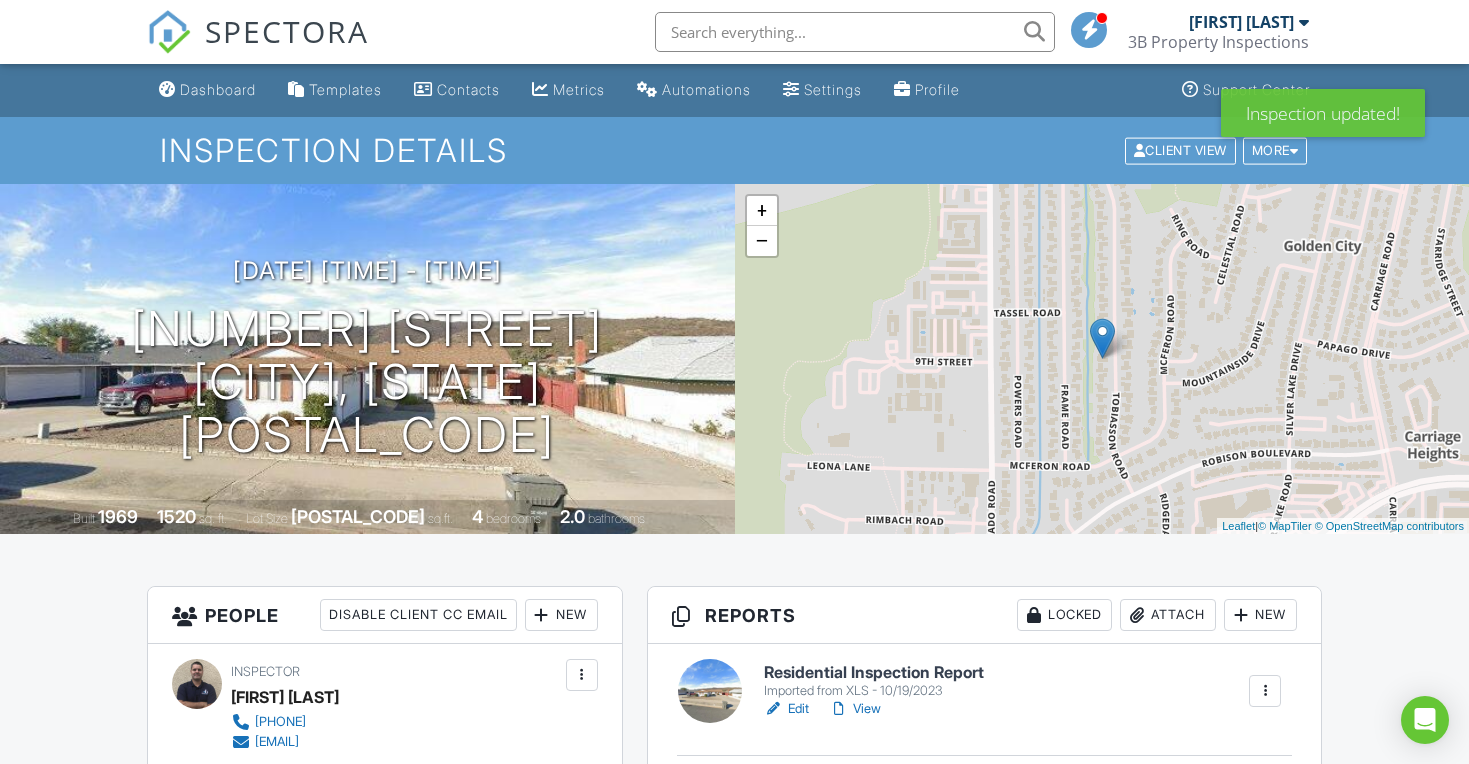 scroll, scrollTop: 0, scrollLeft: 0, axis: both 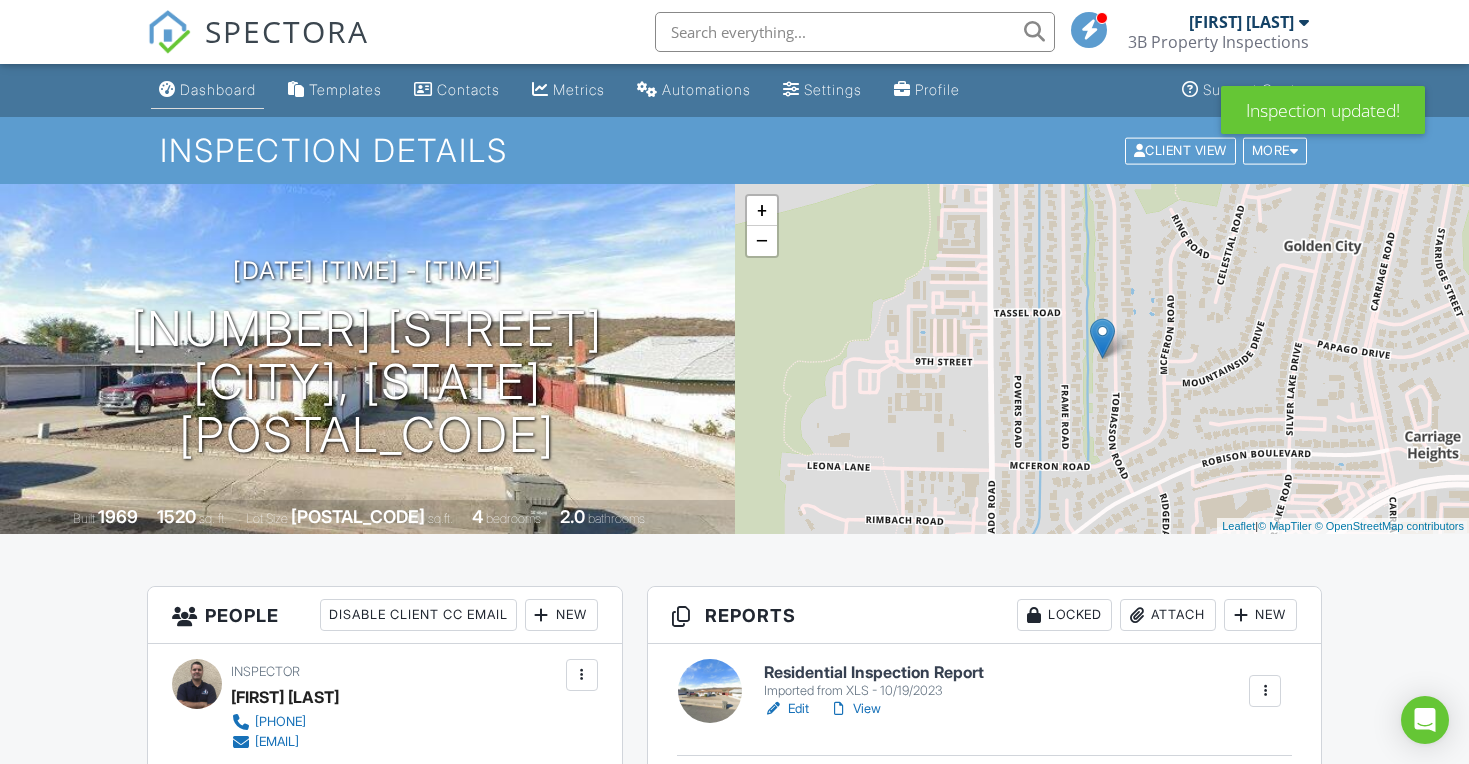 click on "Dashboard" at bounding box center [218, 89] 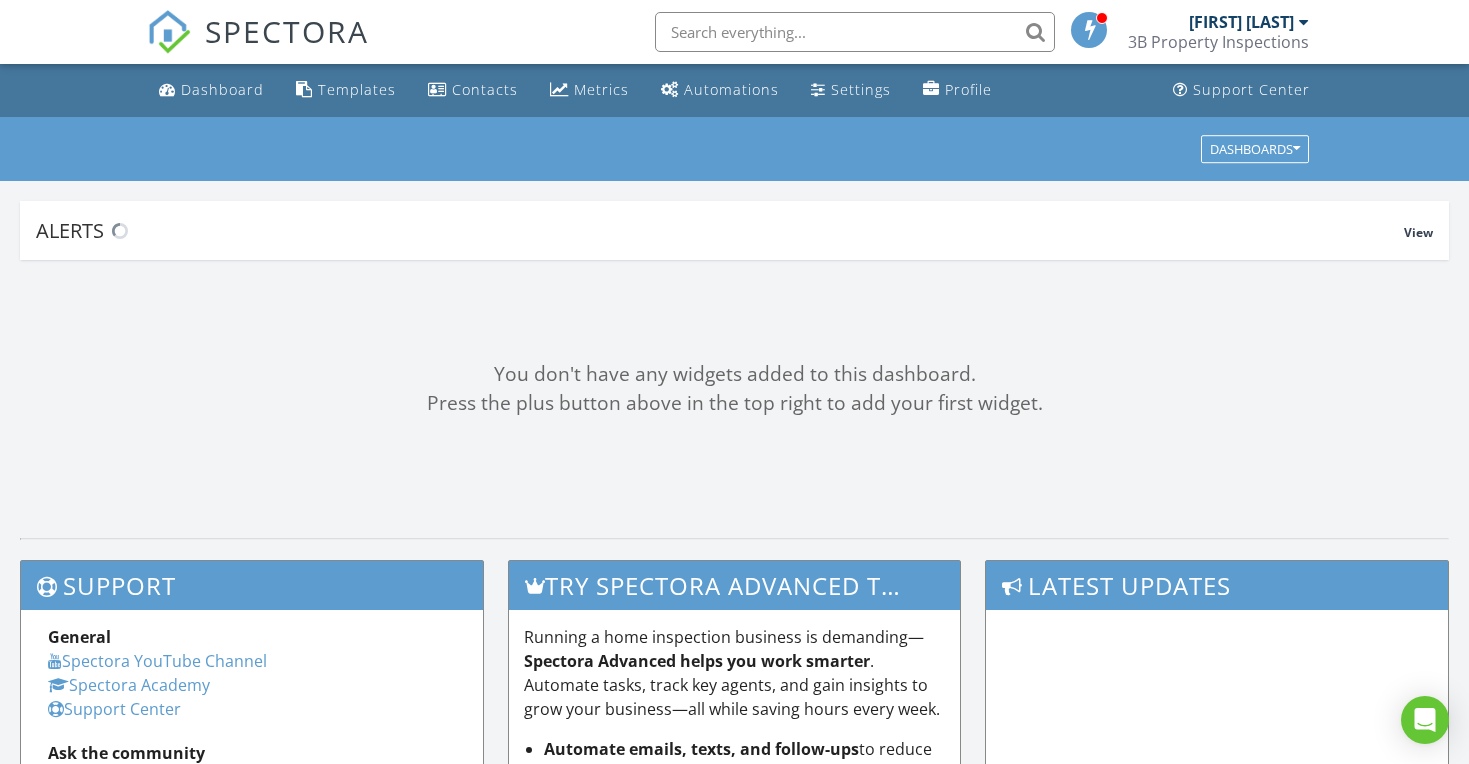 scroll, scrollTop: 0, scrollLeft: 0, axis: both 